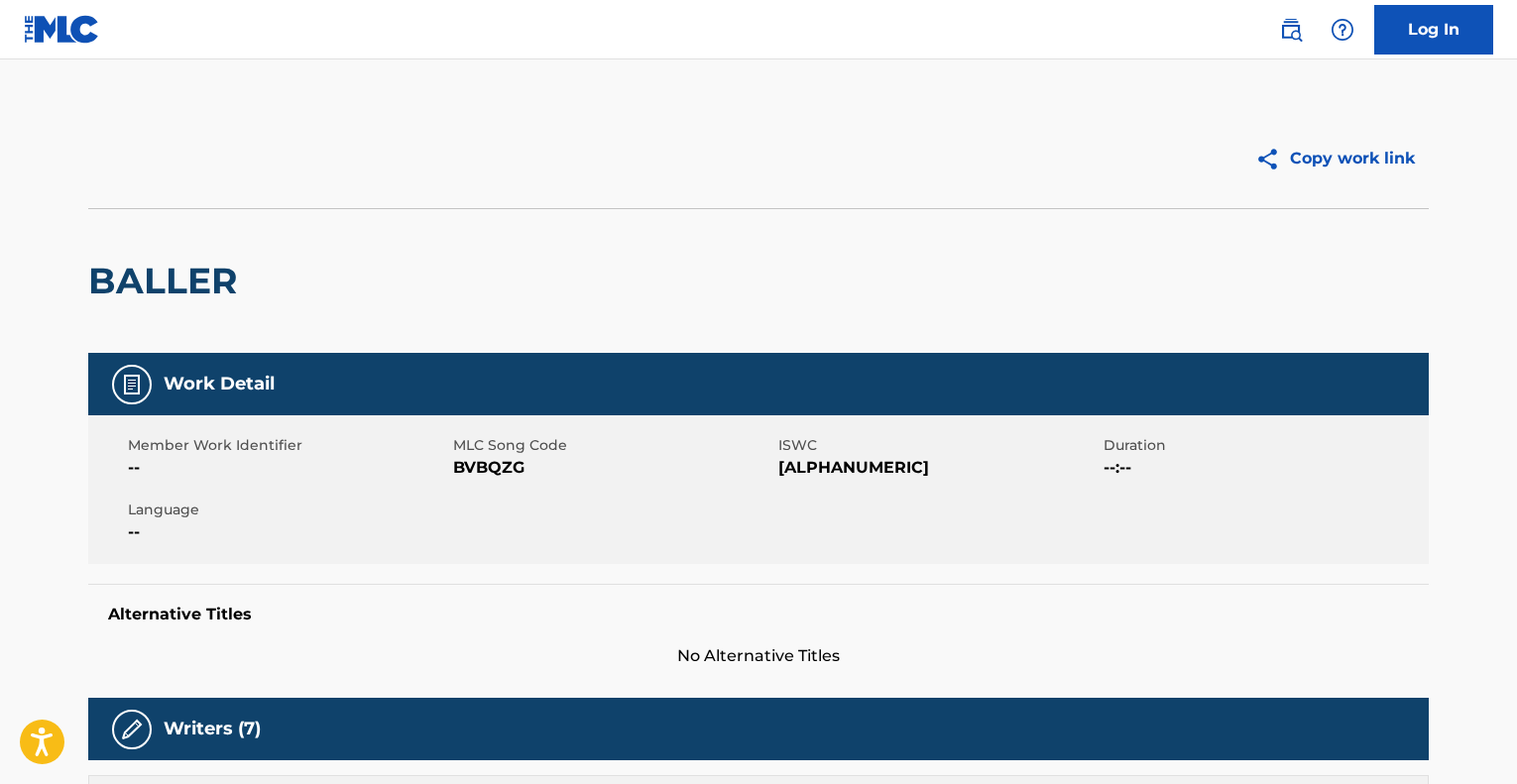 scroll, scrollTop: 0, scrollLeft: 0, axis: both 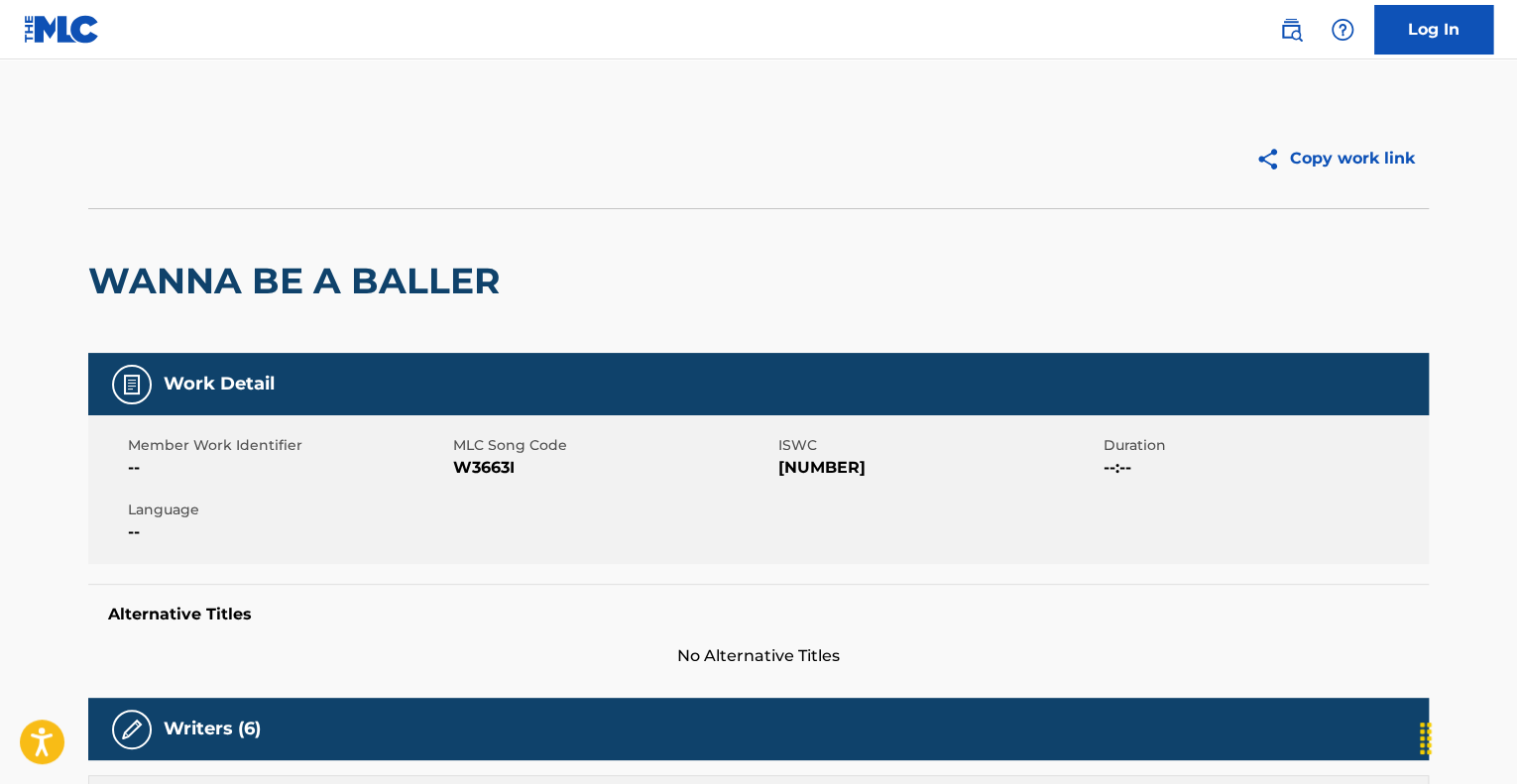 click on "WANNA BE A BALLER" at bounding box center (758, 280) 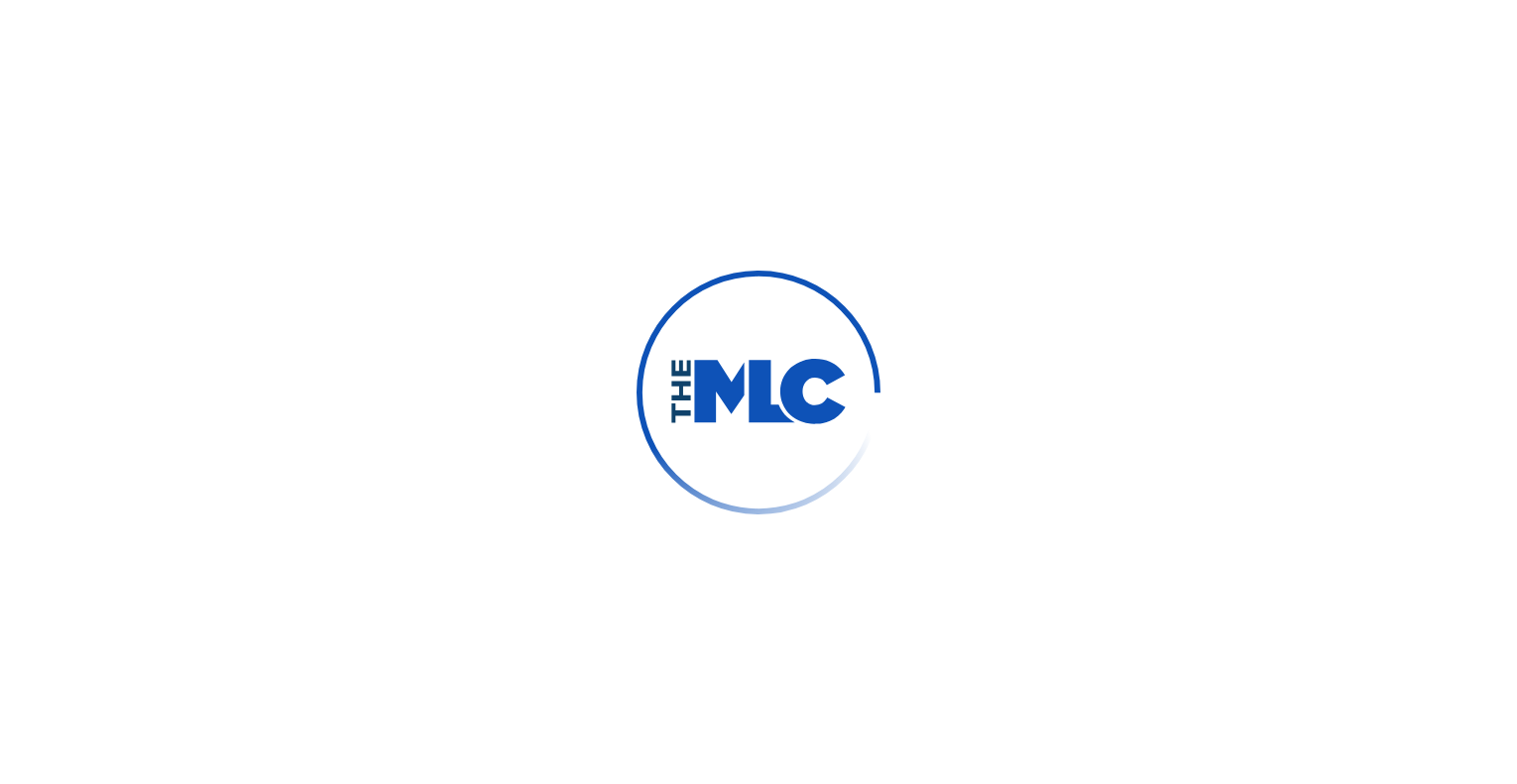scroll, scrollTop: 0, scrollLeft: 0, axis: both 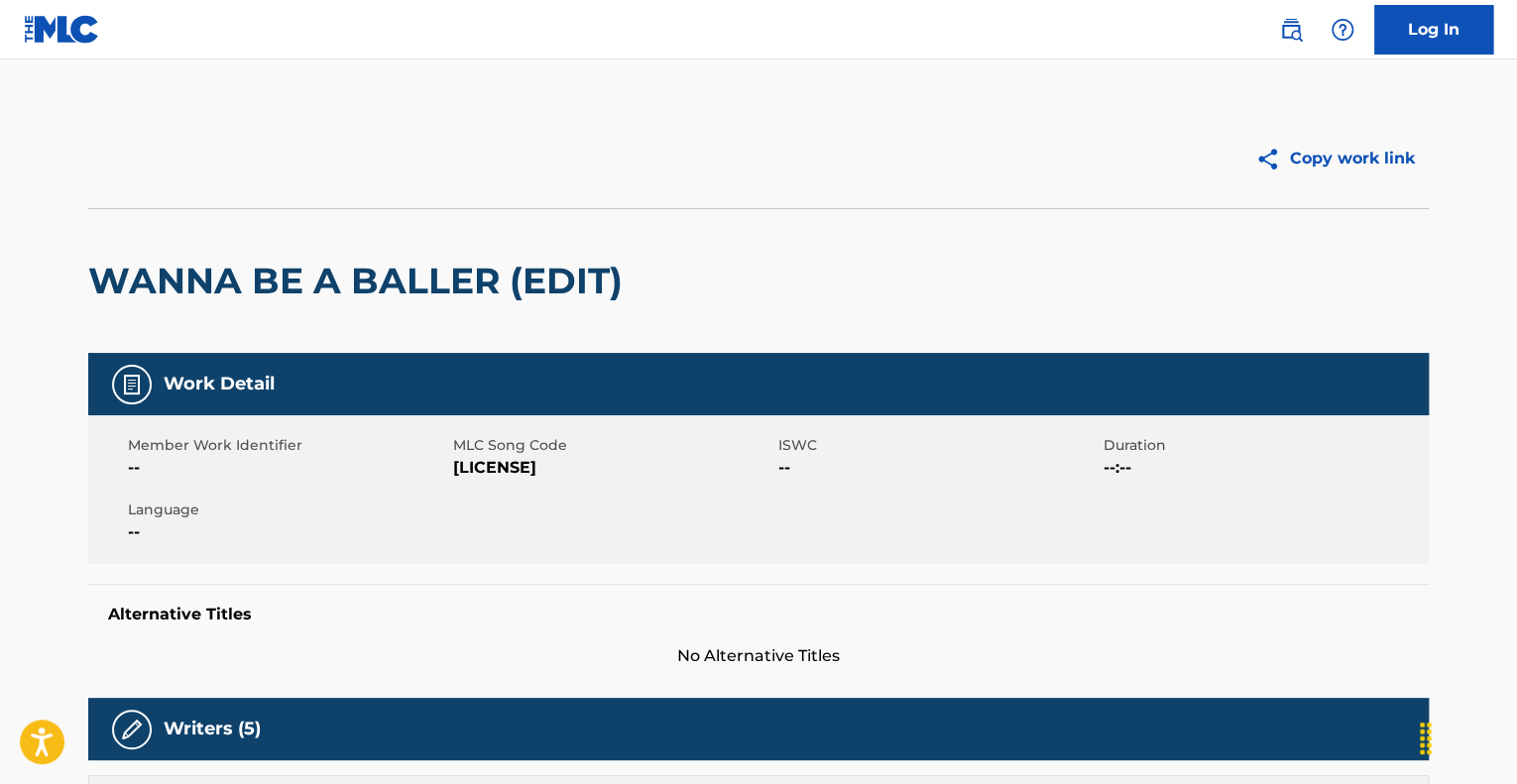 click on "WANNA BE A BALLER (EDIT)" at bounding box center (758, 280) 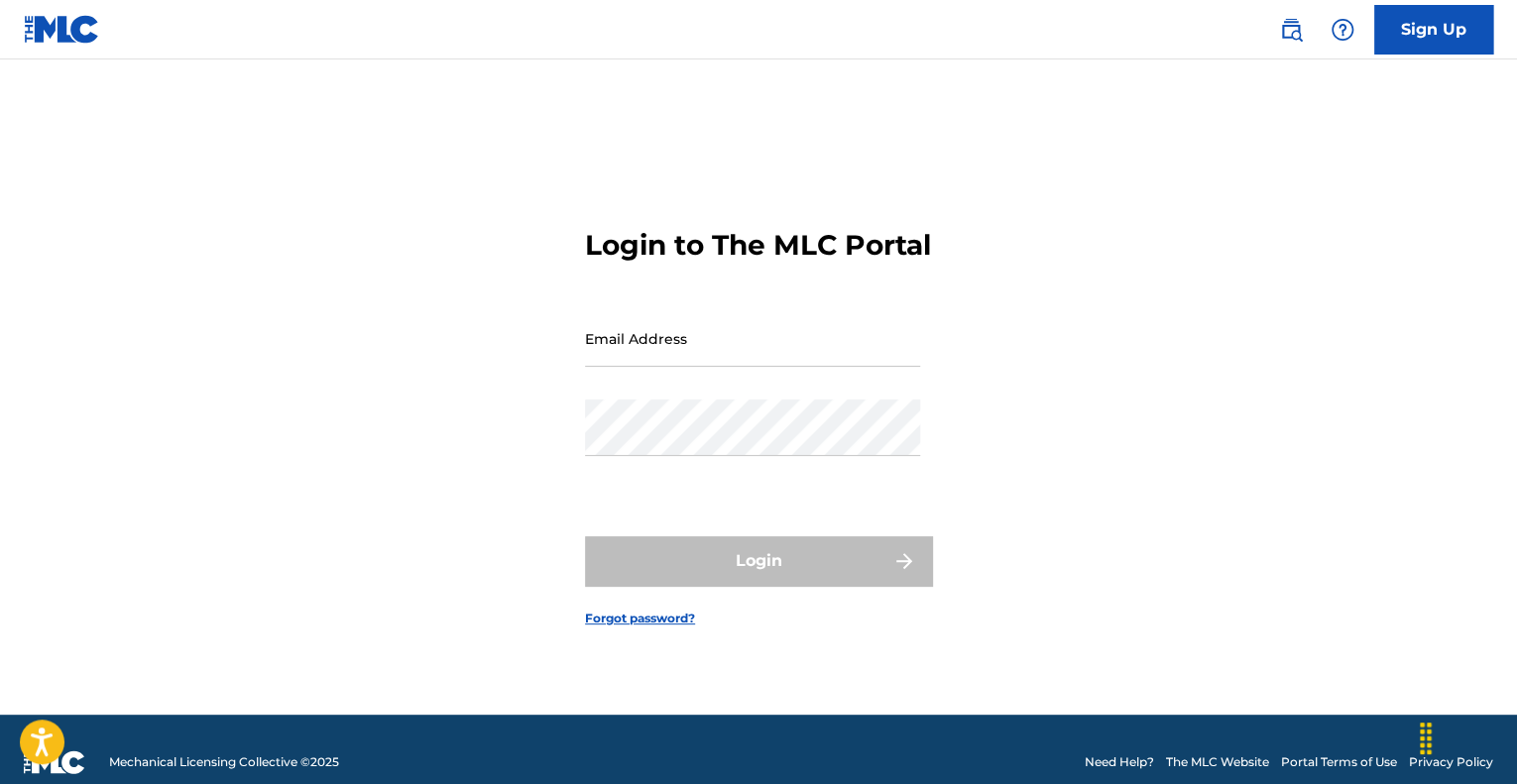 click at bounding box center [61, 29] 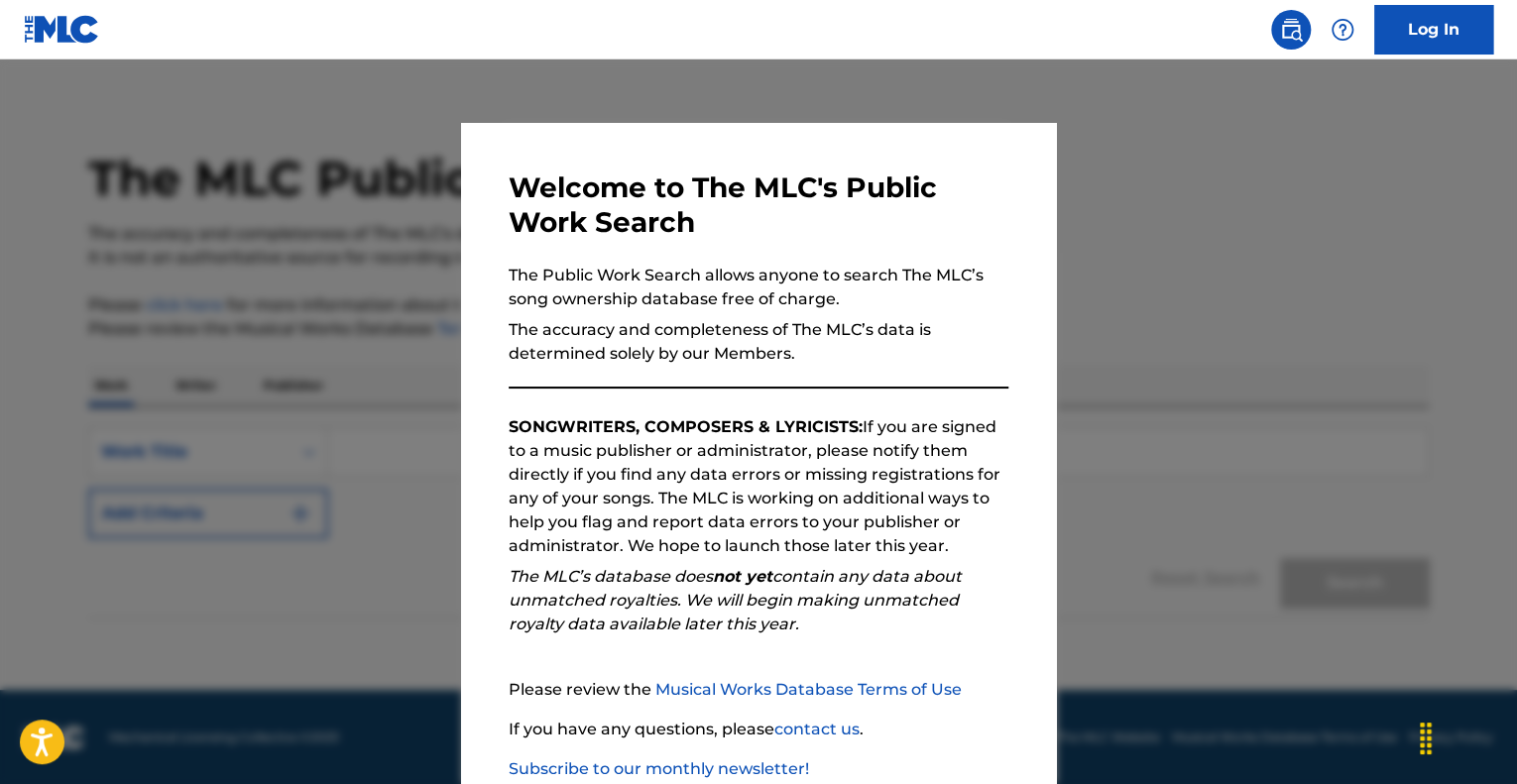 scroll, scrollTop: 0, scrollLeft: 0, axis: both 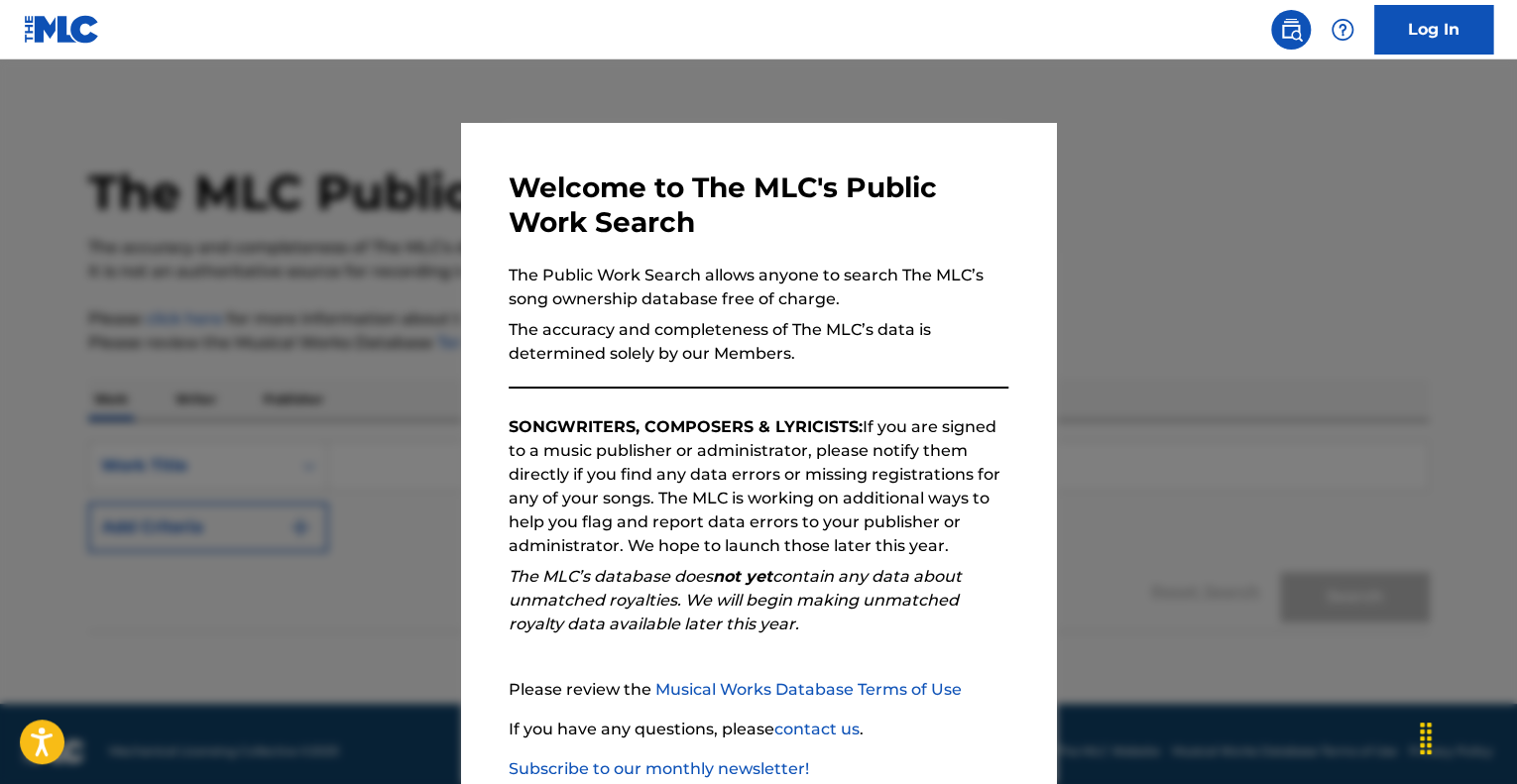 click at bounding box center [758, 451] 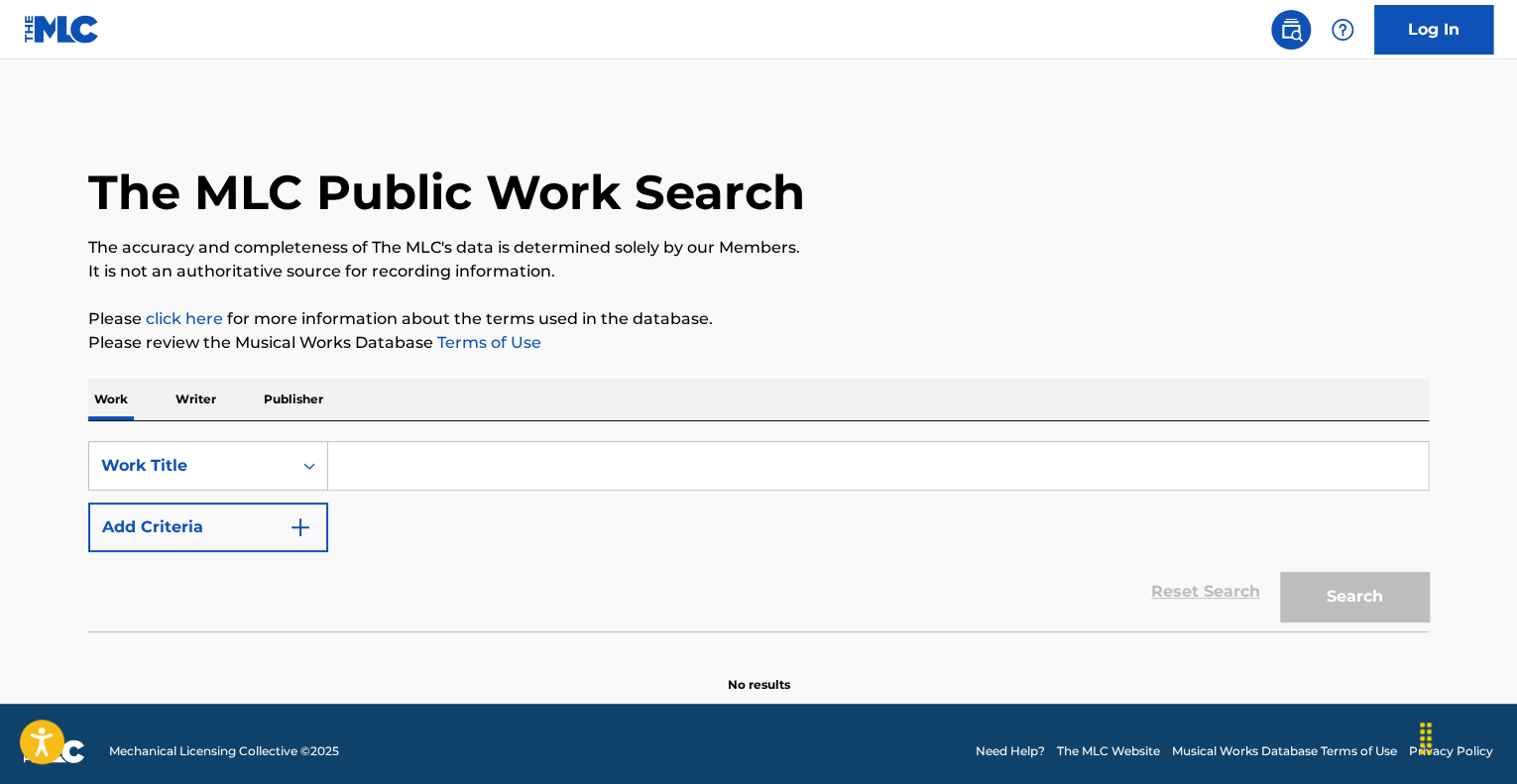 click on "Publisher" at bounding box center [293, 399] 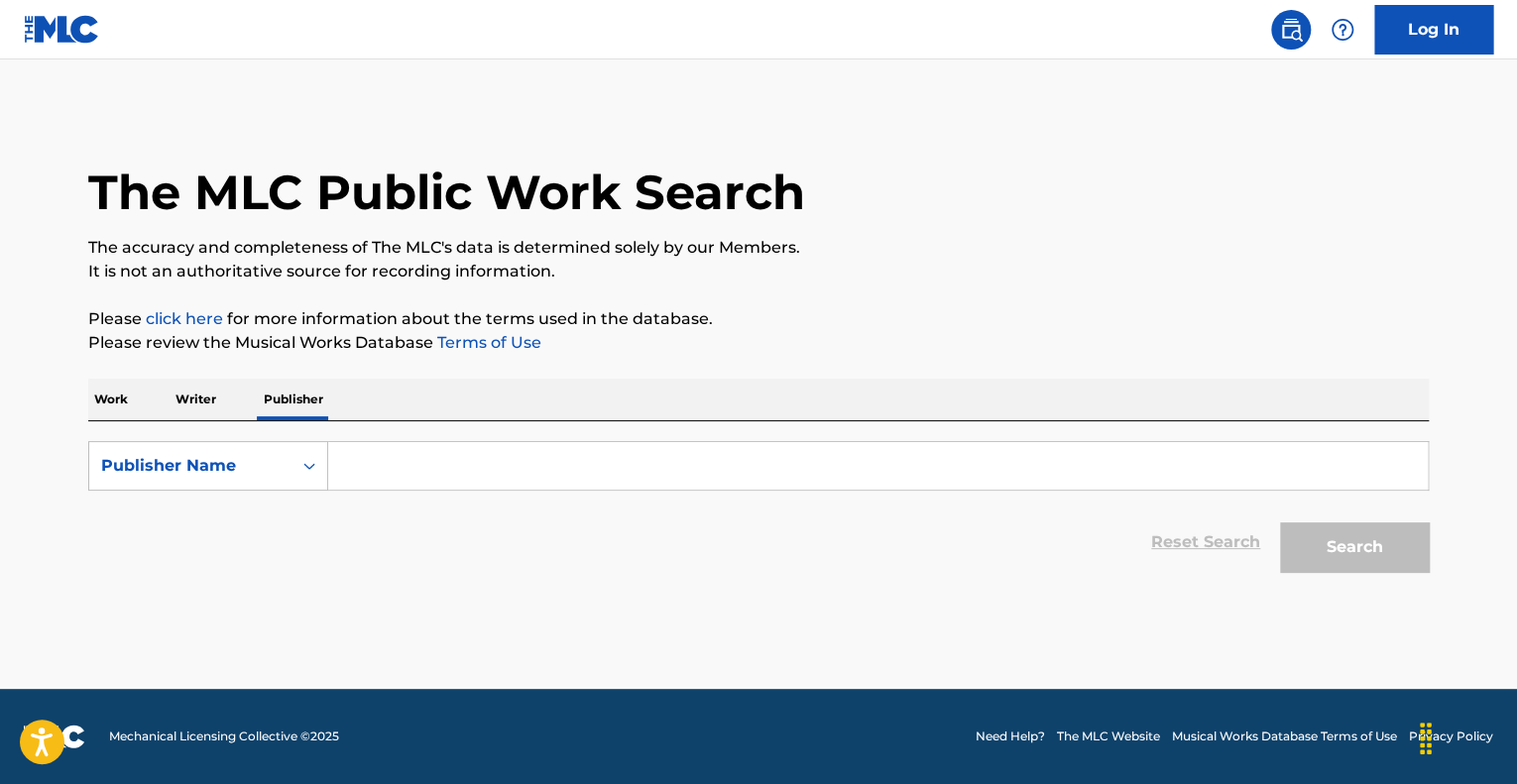 click at bounding box center (877, 466) 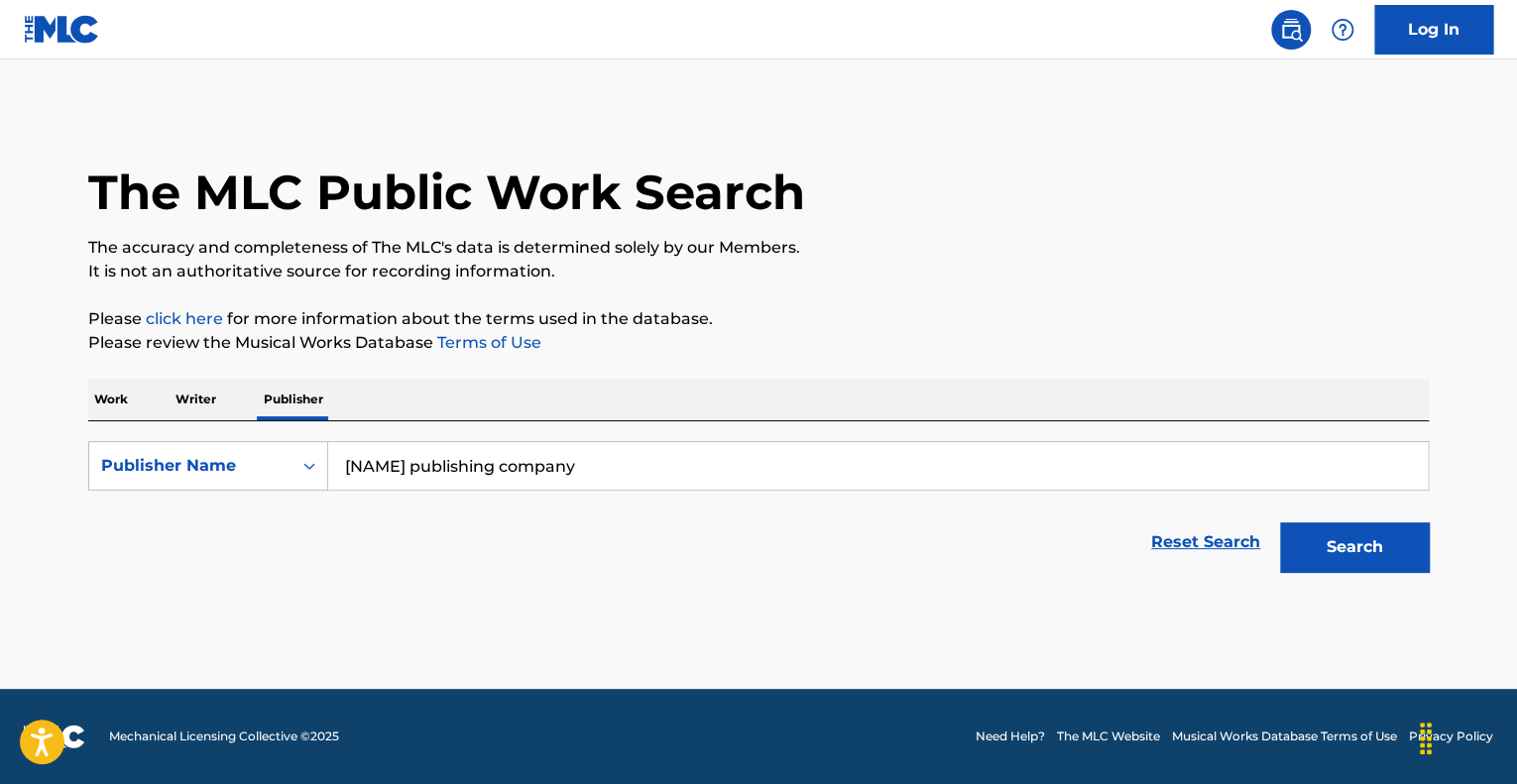 type on "[NAME] publishing company" 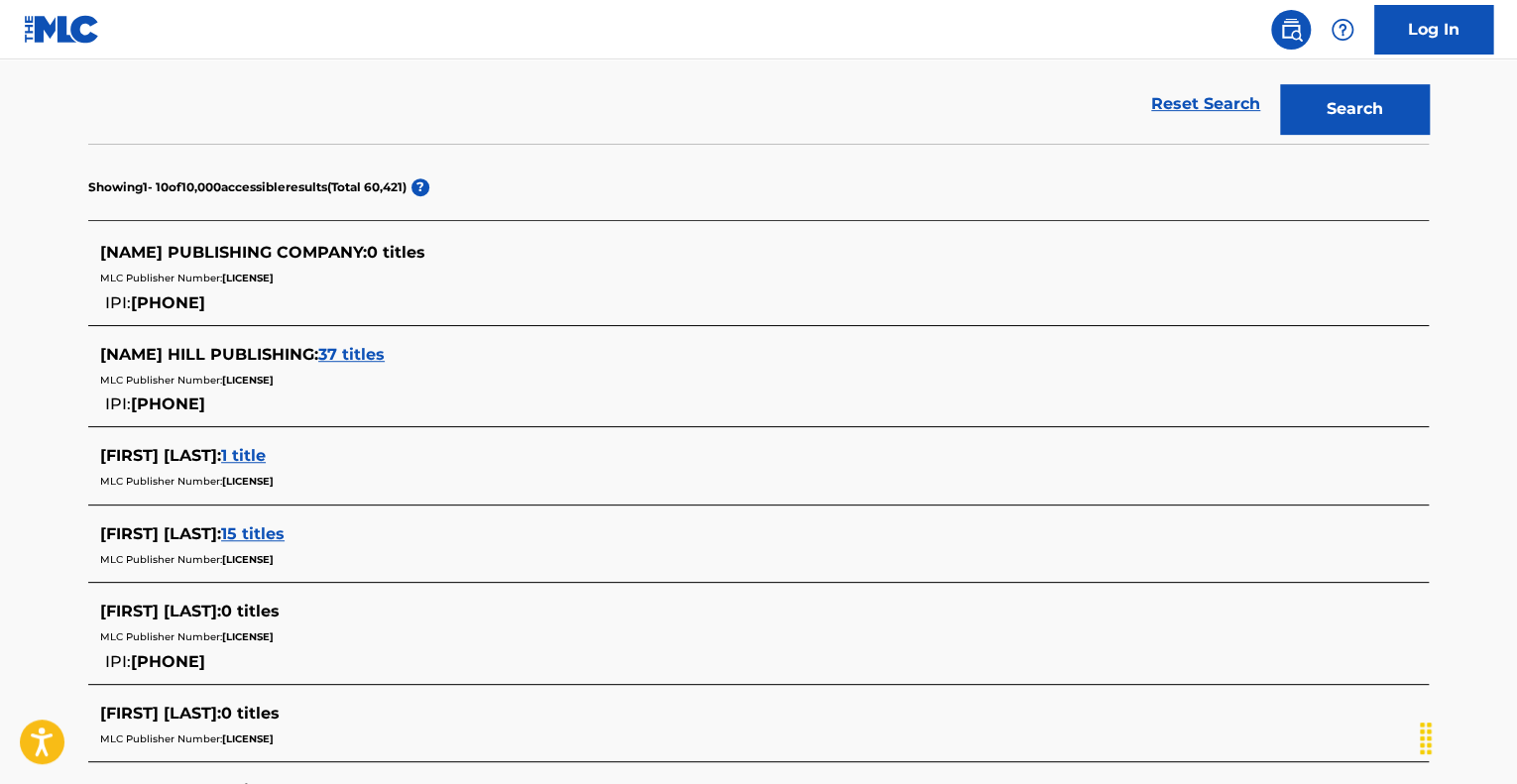 scroll, scrollTop: 437, scrollLeft: 0, axis: vertical 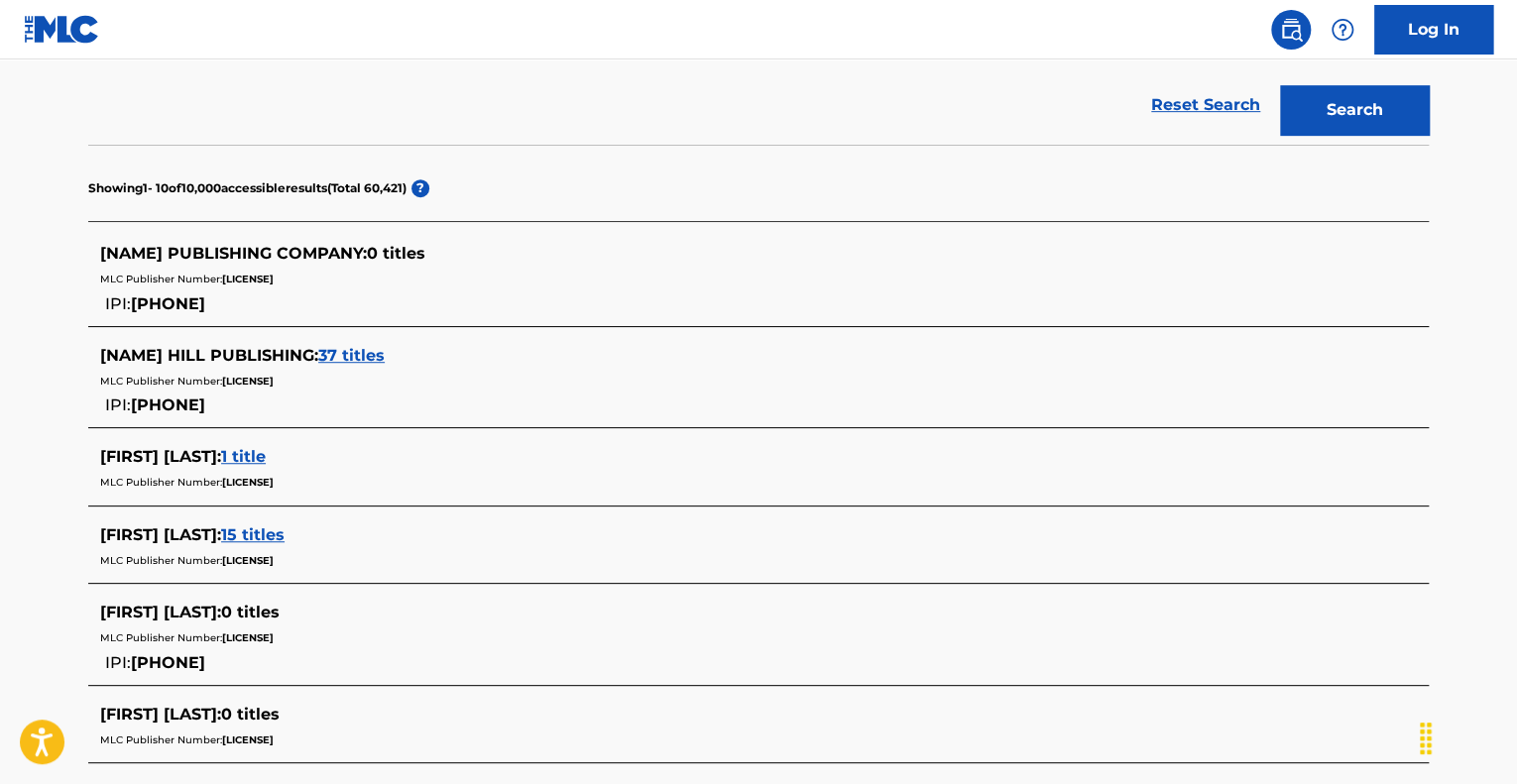 click on "[NAME] PUBLISHING COMPANY :" at bounding box center (233, 253) 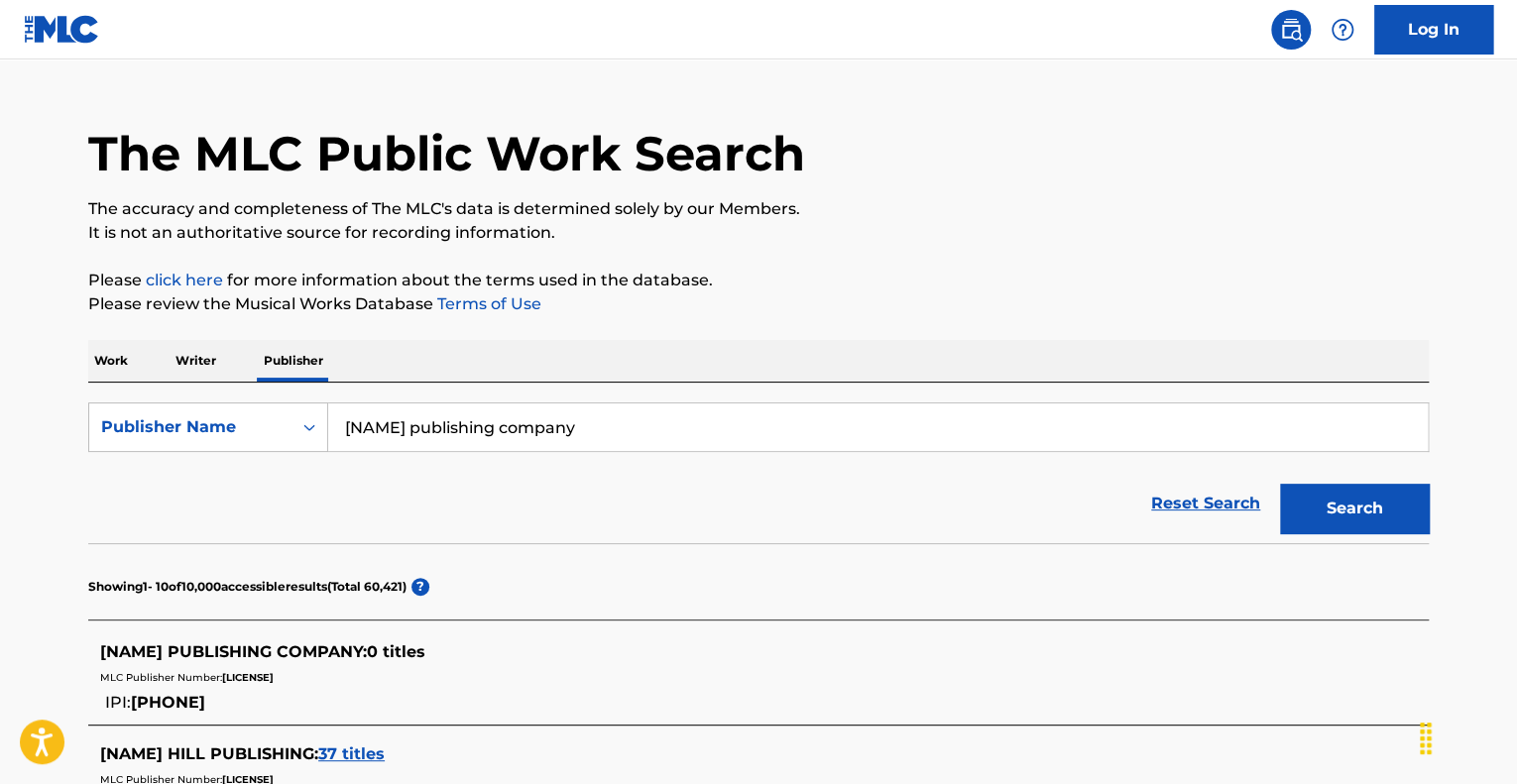 scroll, scrollTop: 0, scrollLeft: 0, axis: both 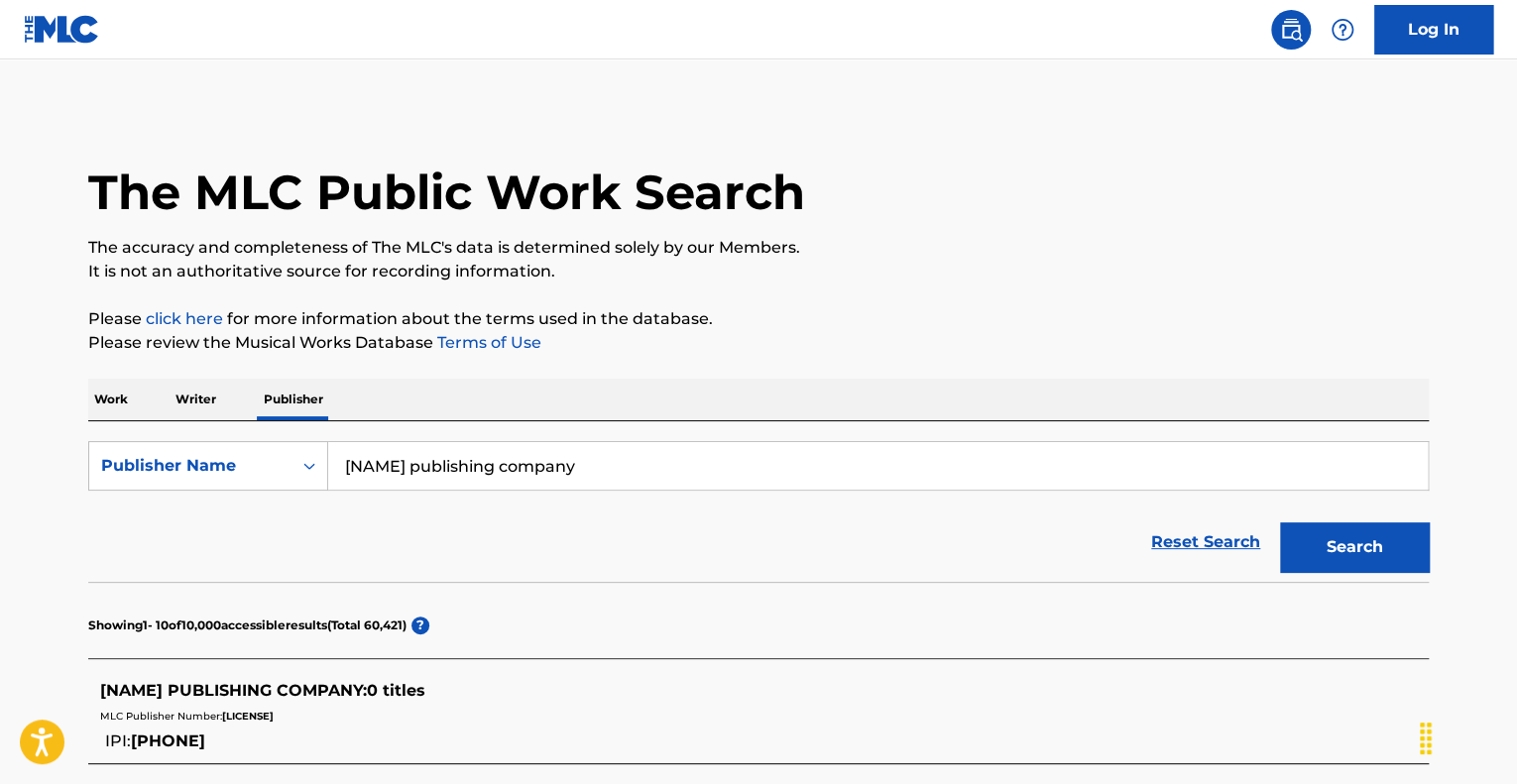 click on "Writer" at bounding box center [195, 399] 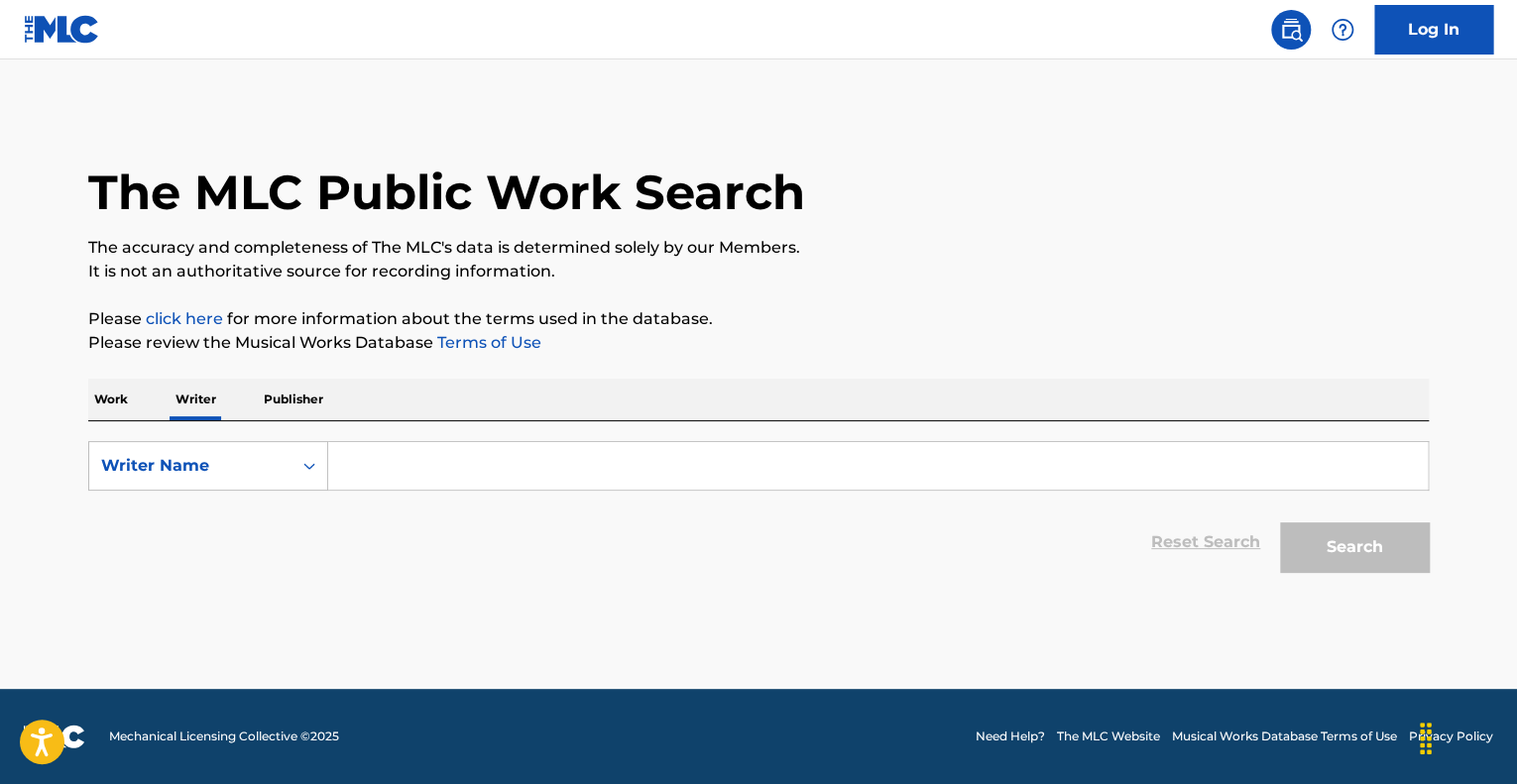 click at bounding box center [877, 466] 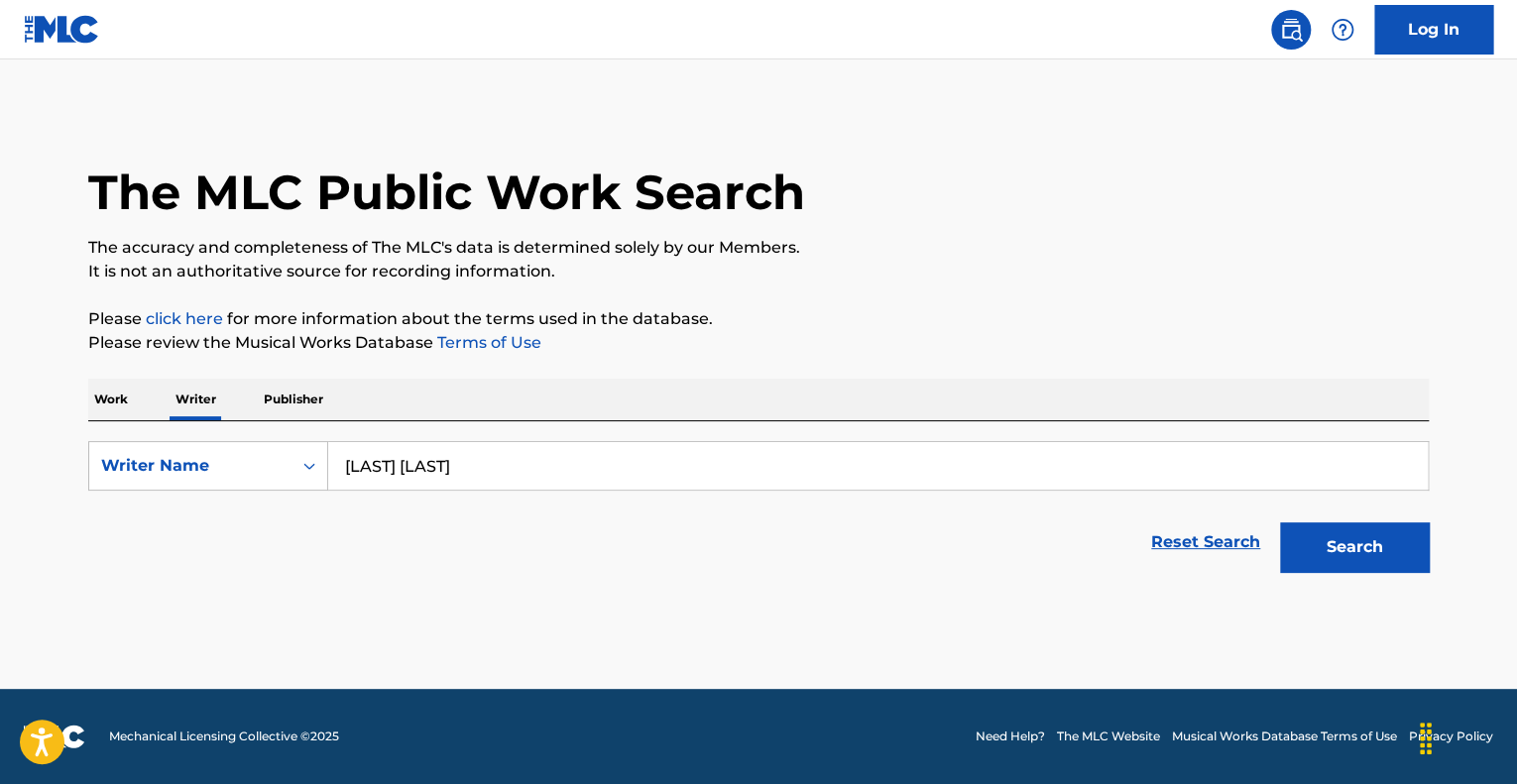 type on "[LAST] [LAST]" 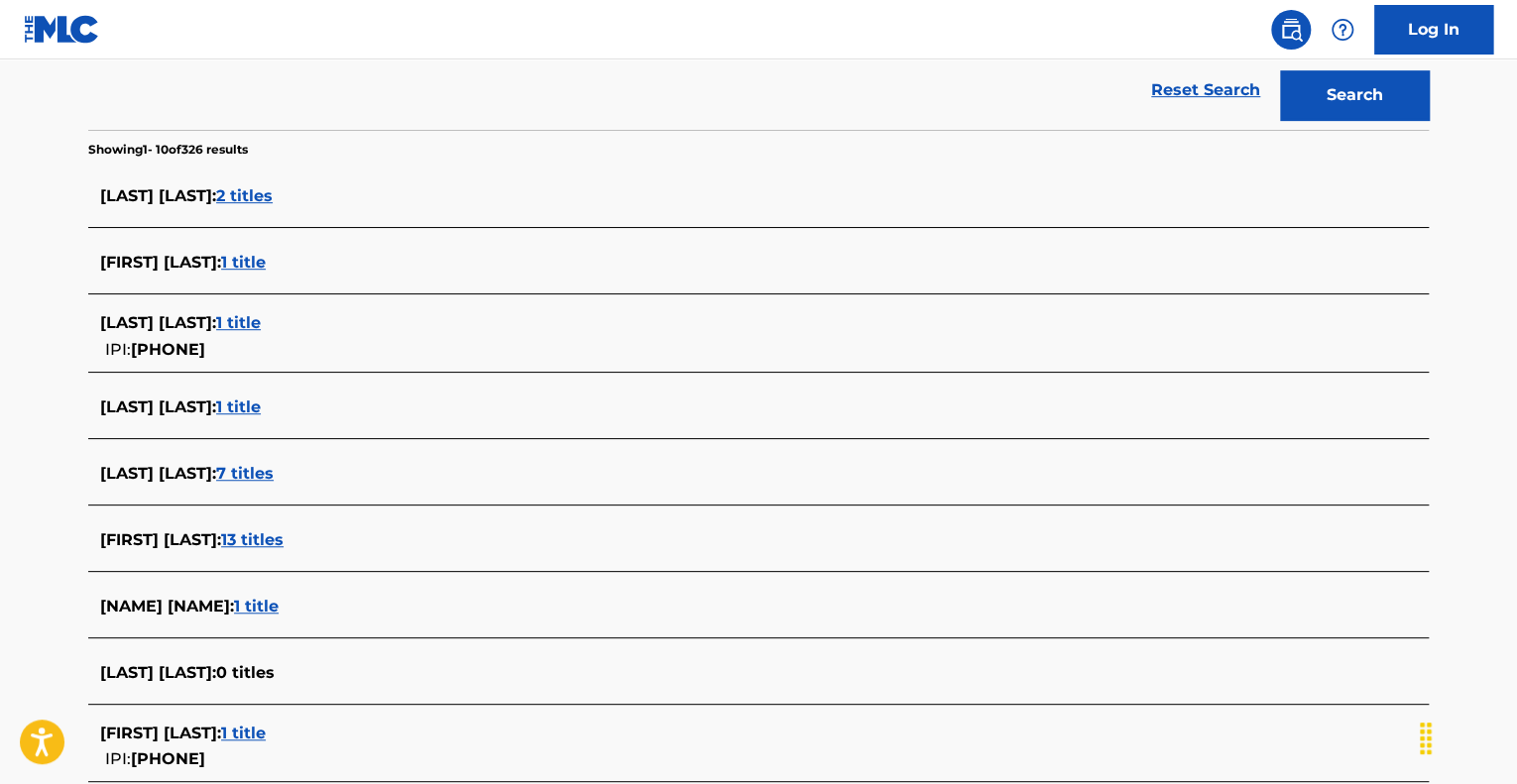 scroll, scrollTop: 456, scrollLeft: 0, axis: vertical 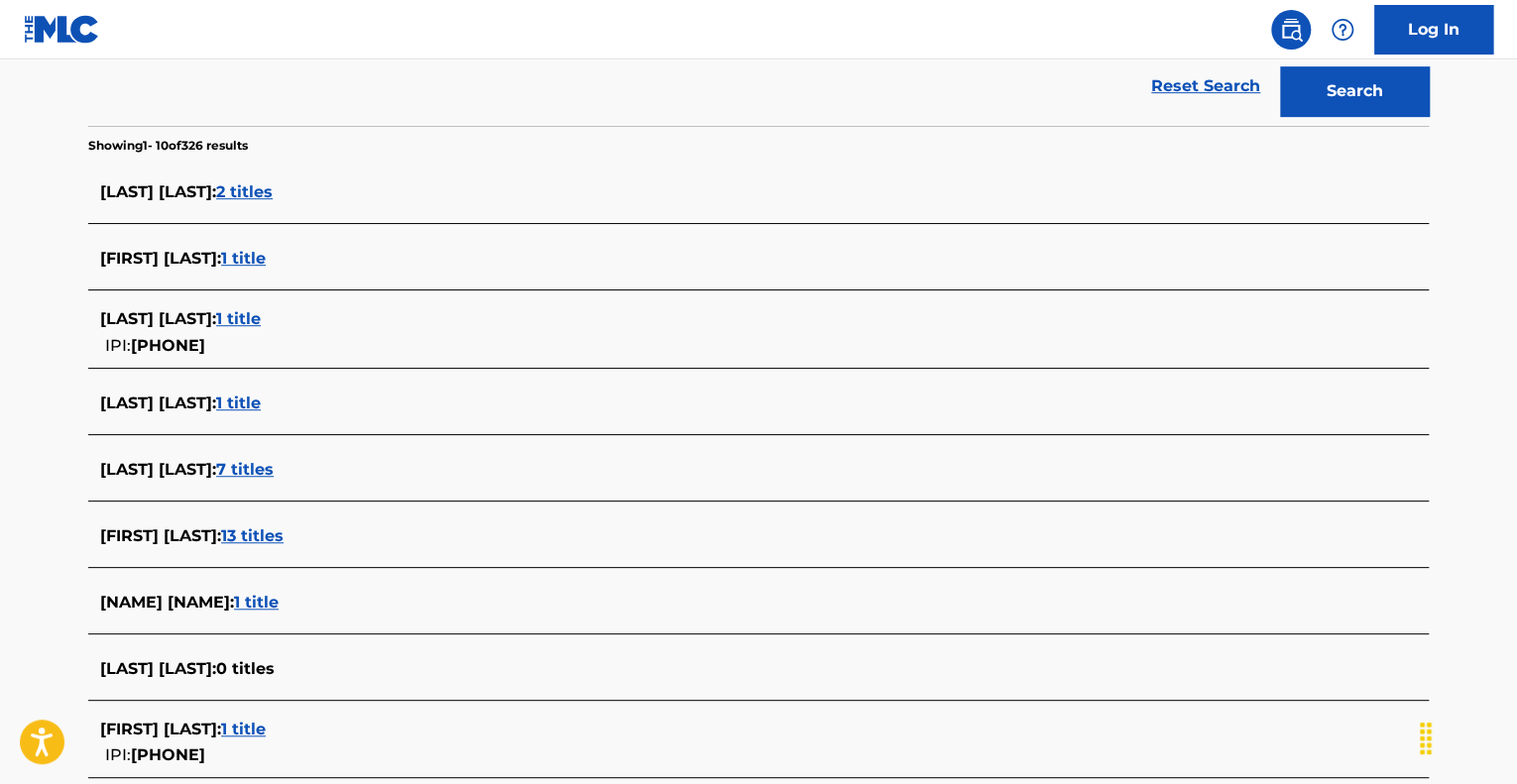 click on "7 titles" at bounding box center (245, 469) 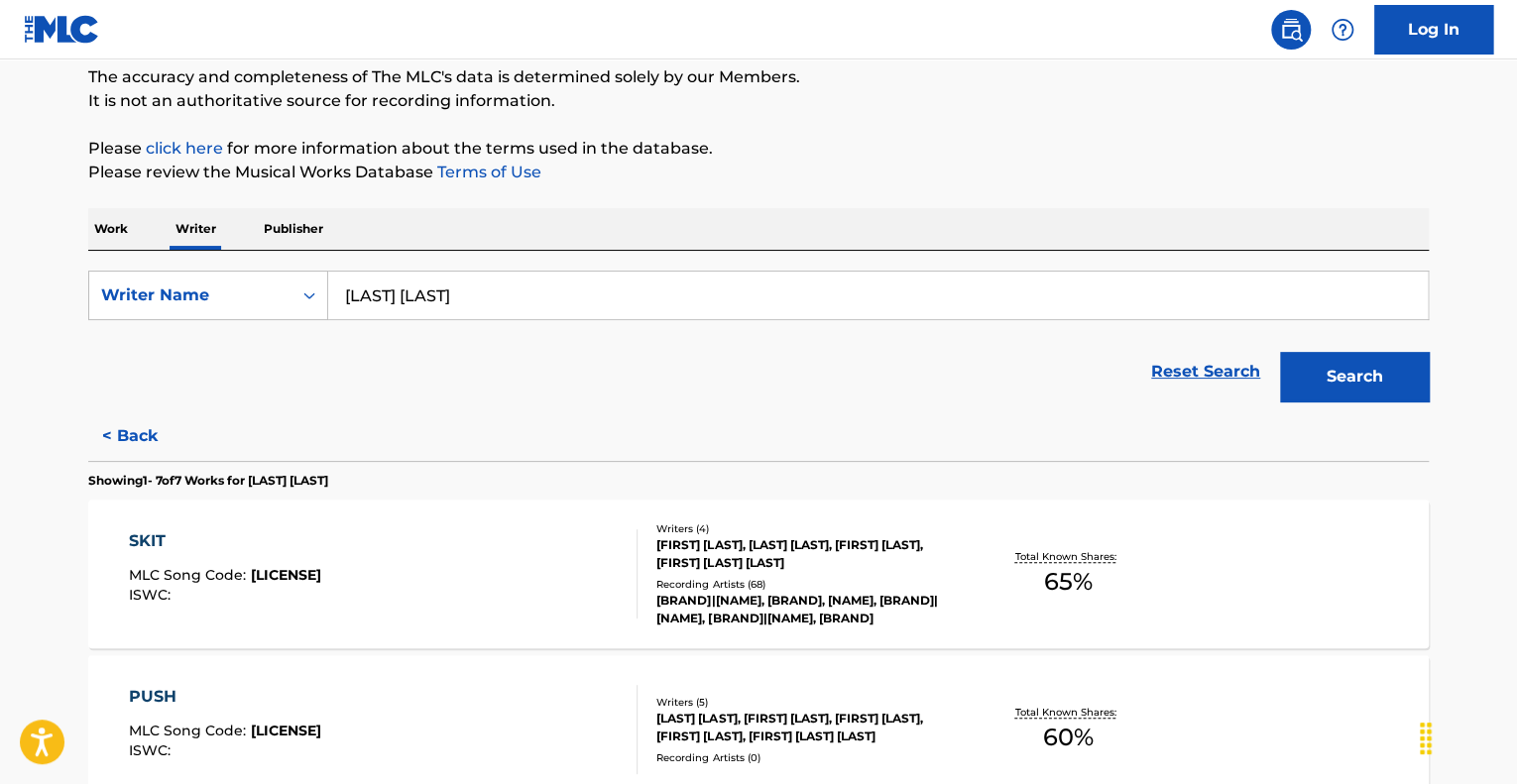 scroll, scrollTop: 0, scrollLeft: 0, axis: both 